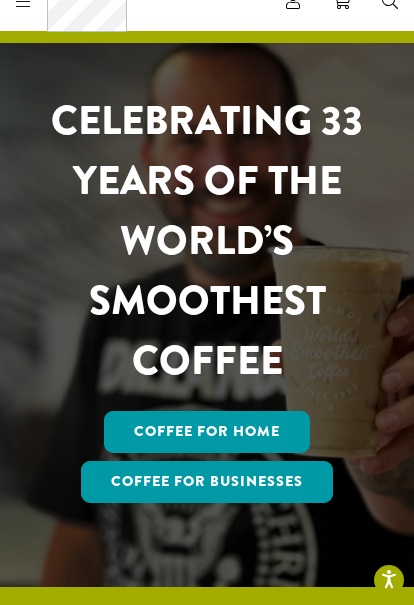 scroll, scrollTop: 0, scrollLeft: 0, axis: both 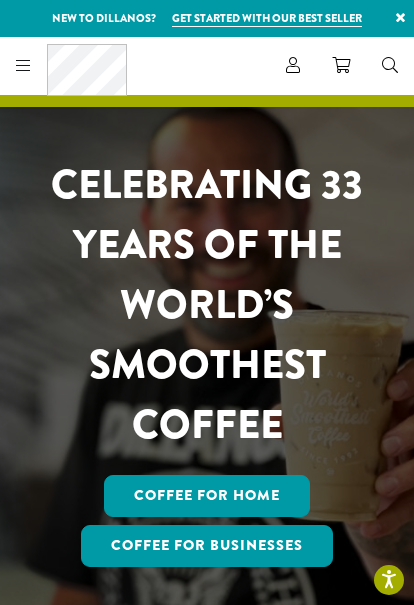 click on "Account" at bounding box center [293, 65] 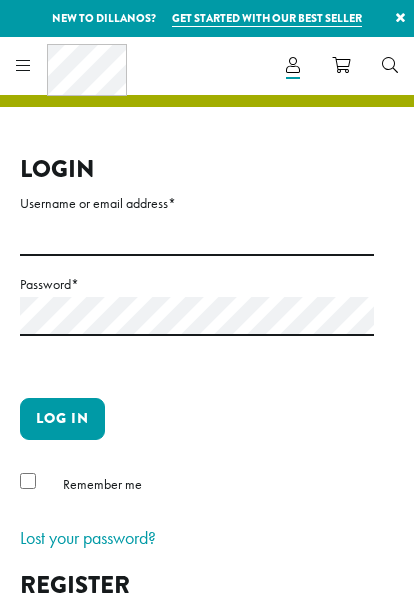 scroll, scrollTop: 0, scrollLeft: 0, axis: both 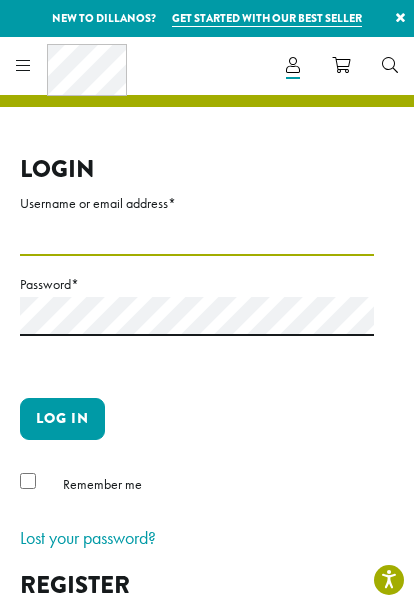 click on "Username or email address  *" at bounding box center (197, 236) 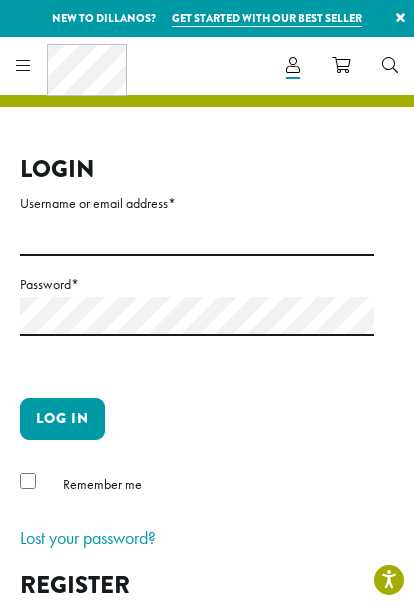 click on "Password  *" at bounding box center [197, 284] 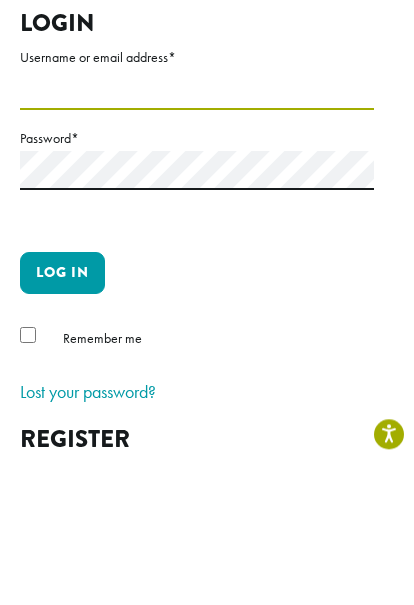 click on "Username or email address  *" at bounding box center (197, 236) 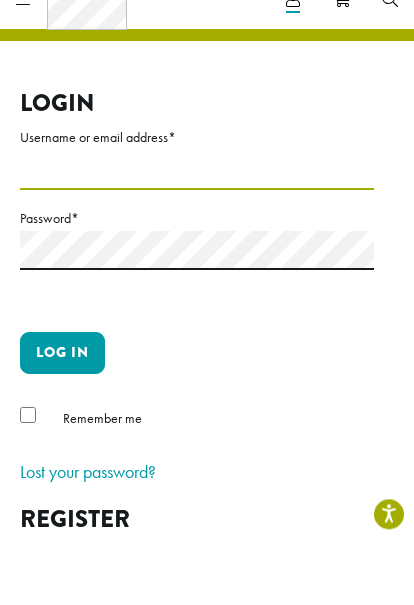 type on "**********" 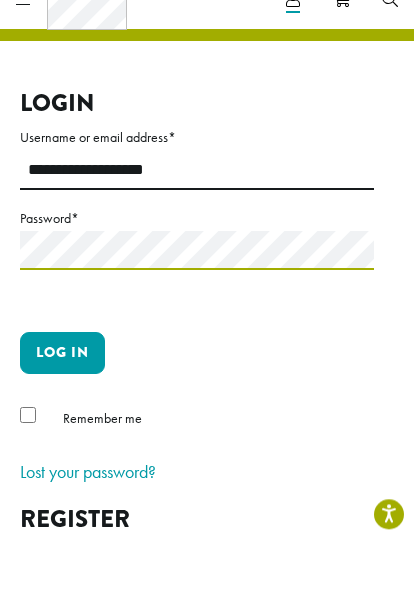 scroll, scrollTop: 66, scrollLeft: 0, axis: vertical 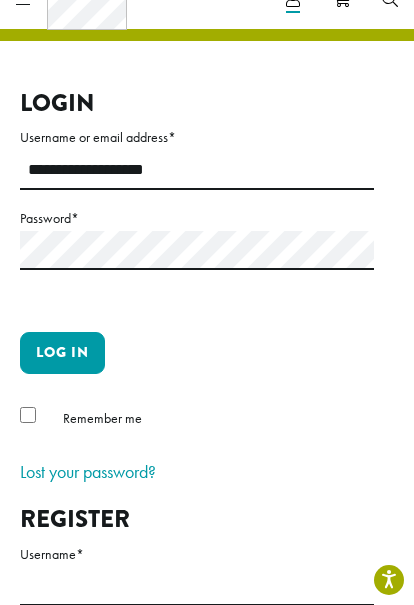 click on "Password  *" at bounding box center [197, 261] 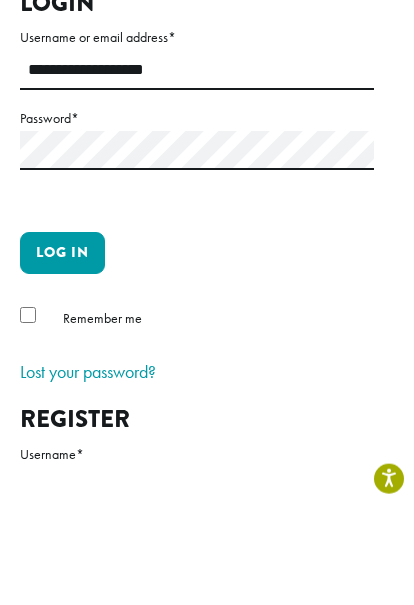 scroll, scrollTop: 167, scrollLeft: 0, axis: vertical 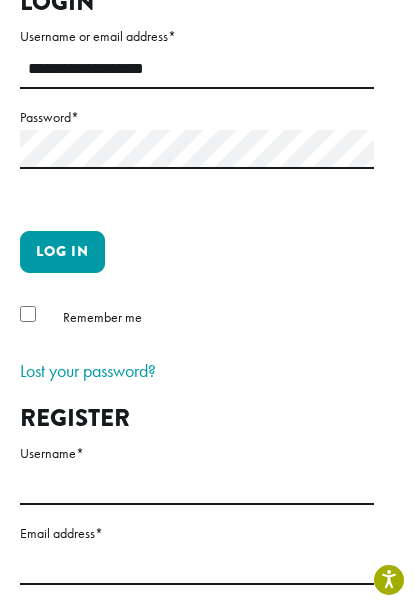 click on "Log in" at bounding box center (62, 252) 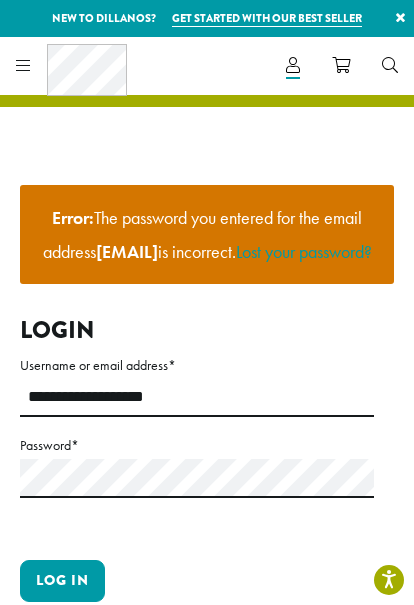 scroll, scrollTop: 0, scrollLeft: 0, axis: both 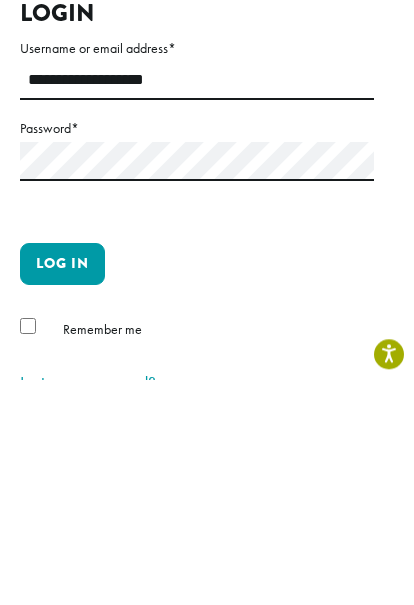 click on "Log in" at bounding box center (62, 490) 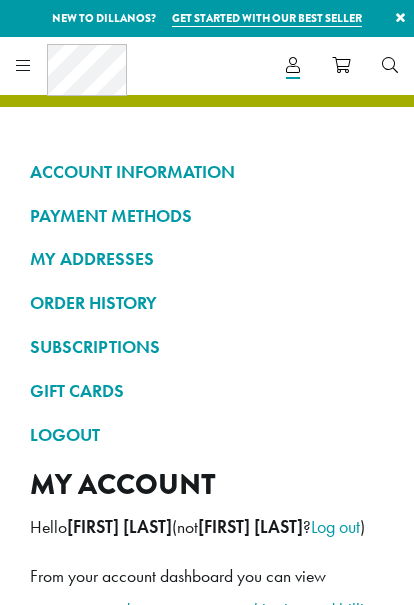 scroll, scrollTop: 0, scrollLeft: 0, axis: both 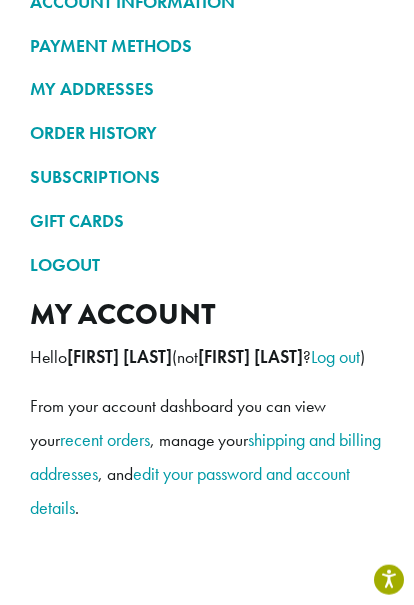 click on "recent orders" at bounding box center (105, 439) 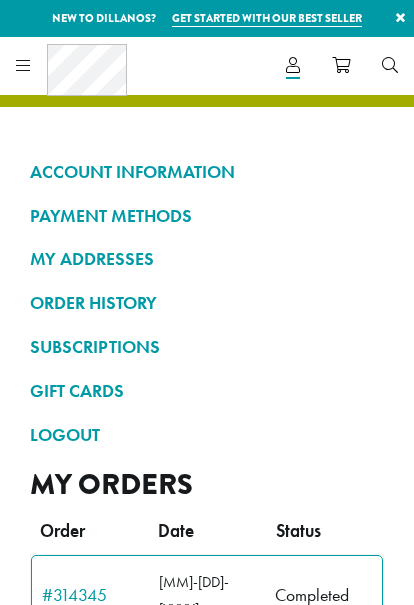 scroll, scrollTop: 0, scrollLeft: 0, axis: both 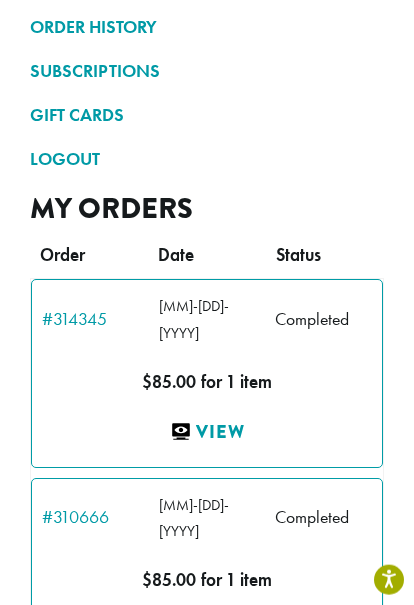 click on "View" at bounding box center [207, 432] 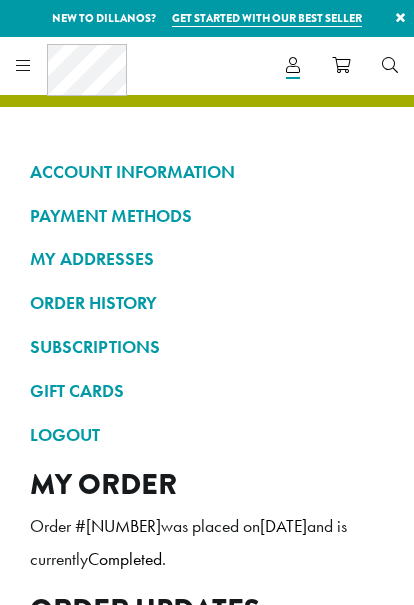 scroll, scrollTop: 0, scrollLeft: 0, axis: both 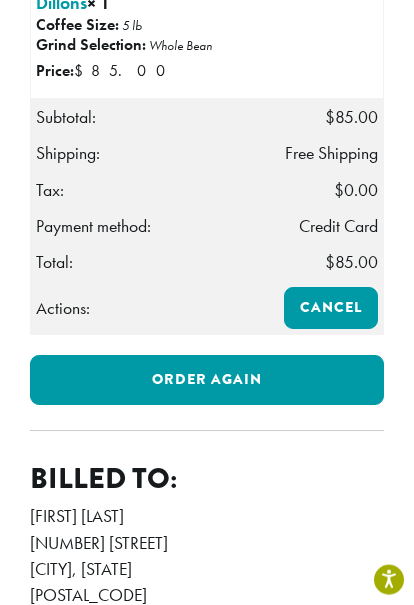 click on "Order again" at bounding box center [207, 380] 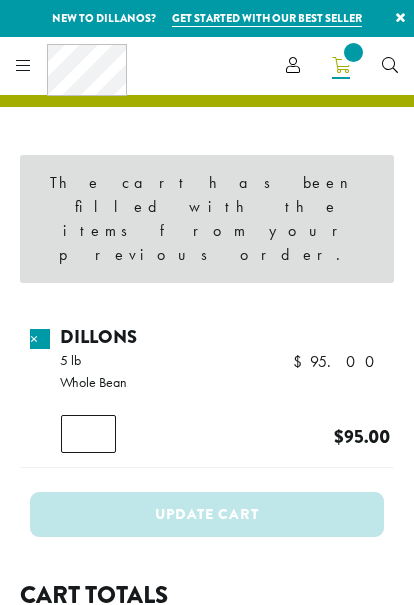 scroll, scrollTop: 0, scrollLeft: 0, axis: both 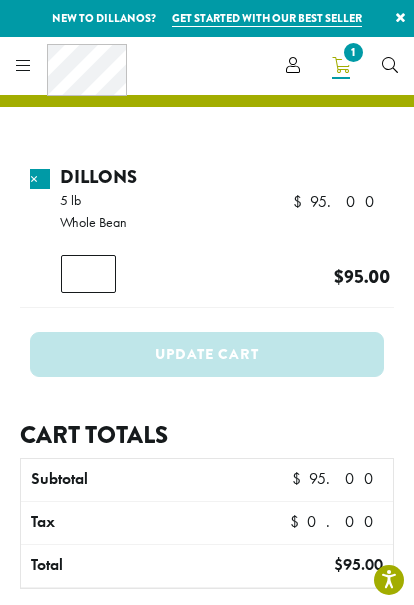 click at bounding box center [19, 65] 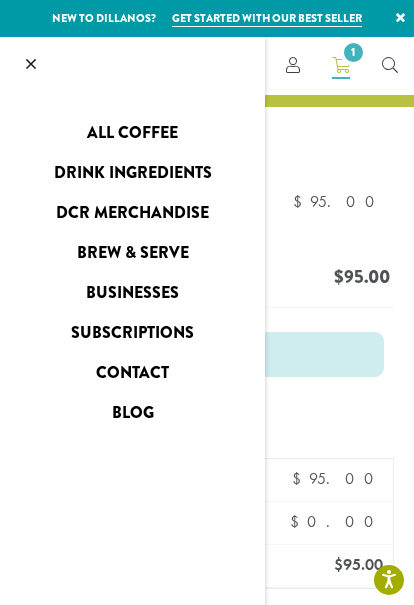click on "Contact" at bounding box center [132, 373] 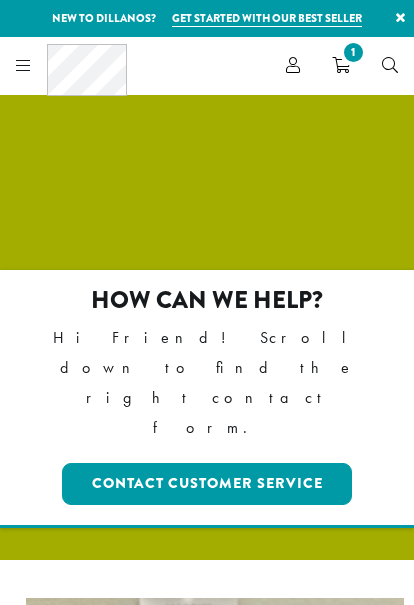 scroll, scrollTop: 0, scrollLeft: 0, axis: both 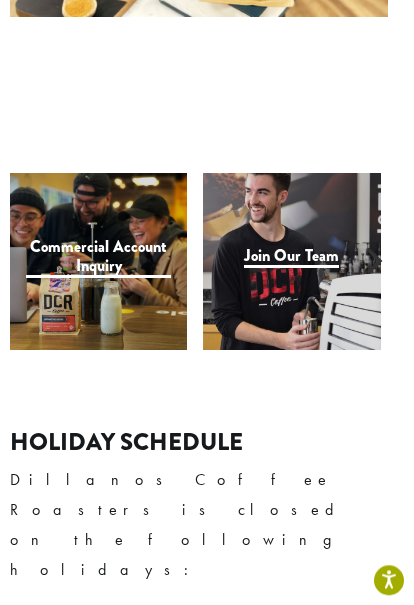 click on "Contact Customer Service" at bounding box center [133, 1248] 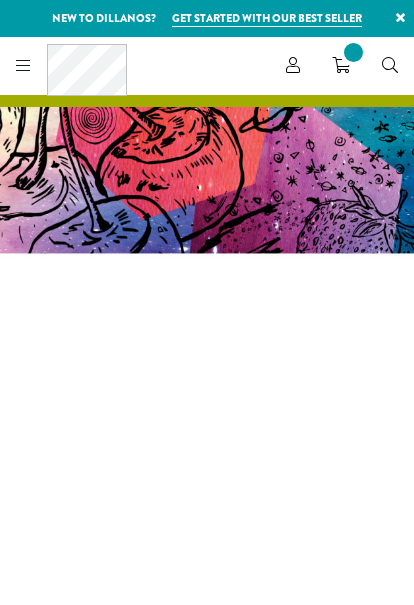 scroll, scrollTop: 0, scrollLeft: 0, axis: both 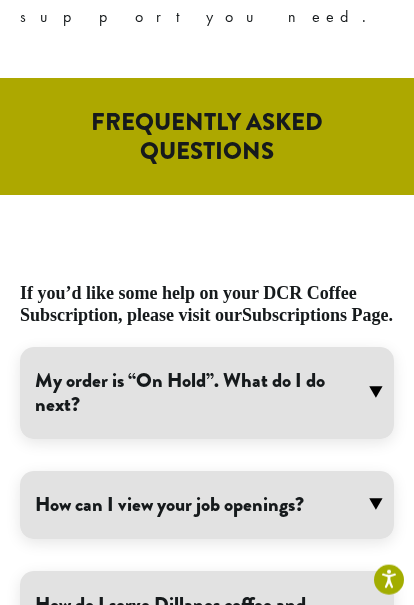 click on "How do I serve Dillanos coffee and products in my cafe or business?" at bounding box center [207, 617] 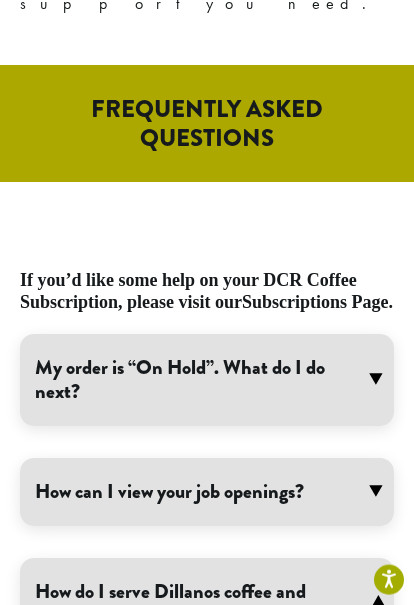 scroll, scrollTop: 1276, scrollLeft: 0, axis: vertical 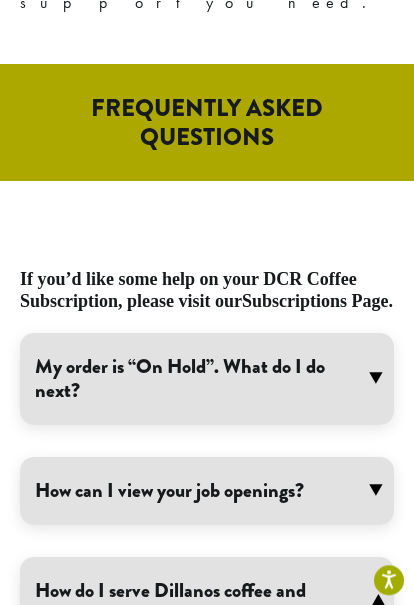 click on "Business Services Page" at bounding box center (148, 724) 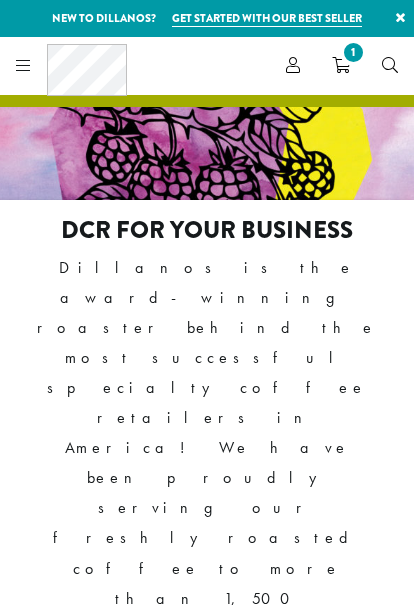 scroll, scrollTop: 0, scrollLeft: 0, axis: both 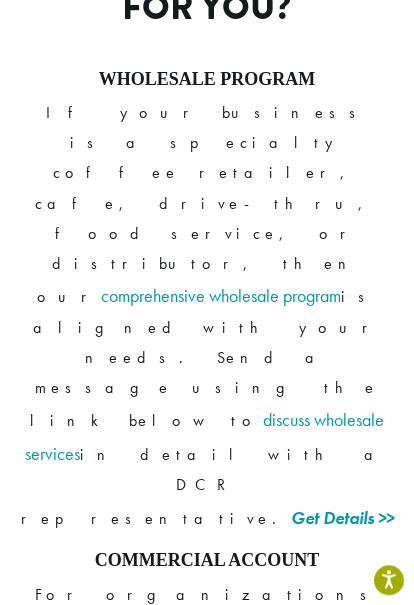 click on "Commercial" at bounding box center [271, 1307] 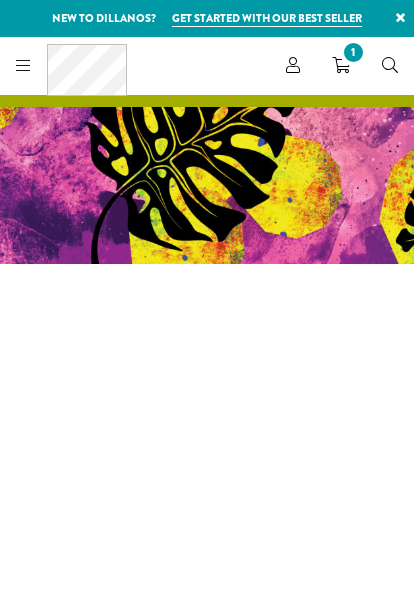 scroll, scrollTop: 0, scrollLeft: 0, axis: both 